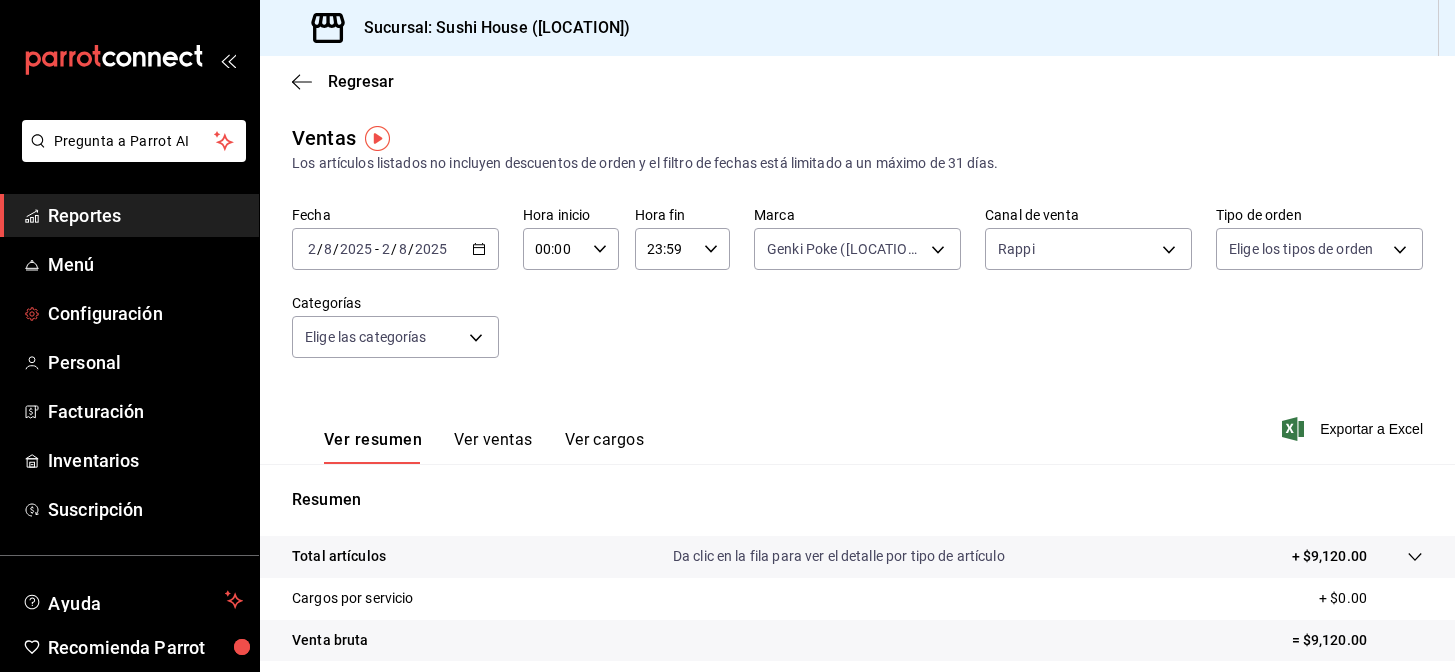 scroll, scrollTop: 0, scrollLeft: 0, axis: both 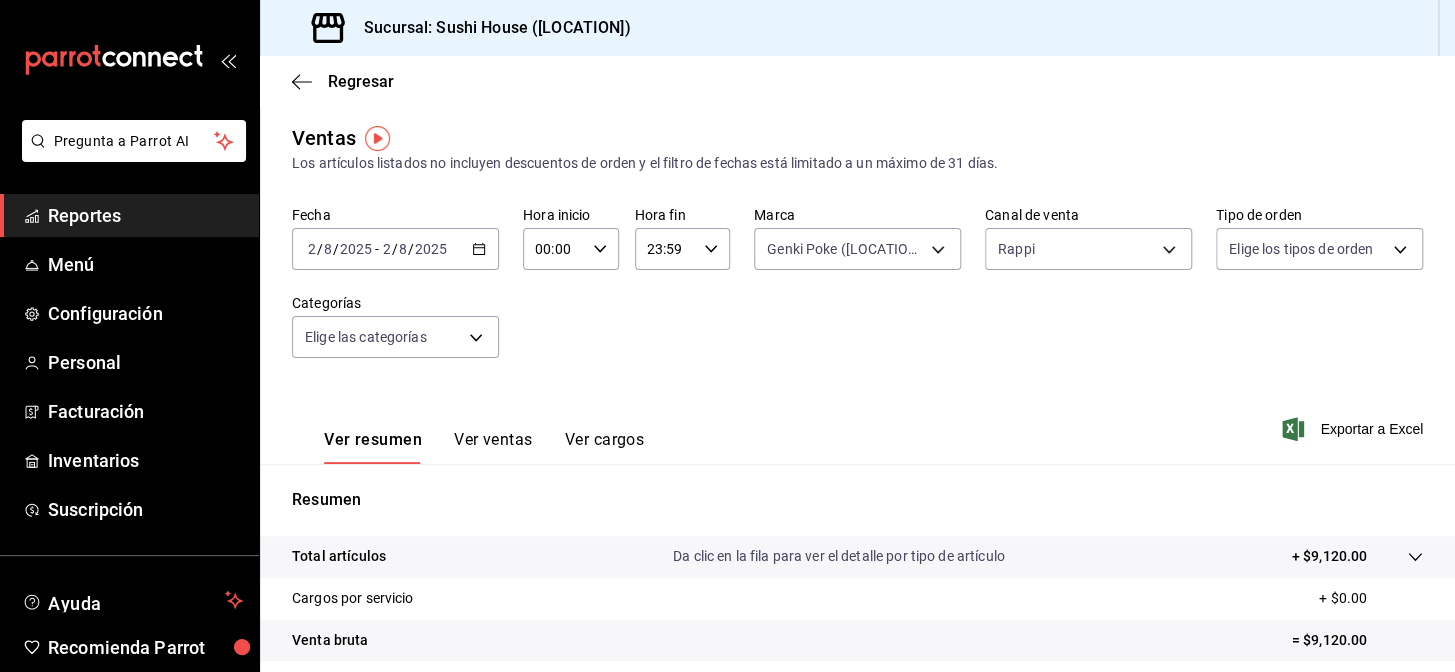 click on "Reportes" at bounding box center (145, 215) 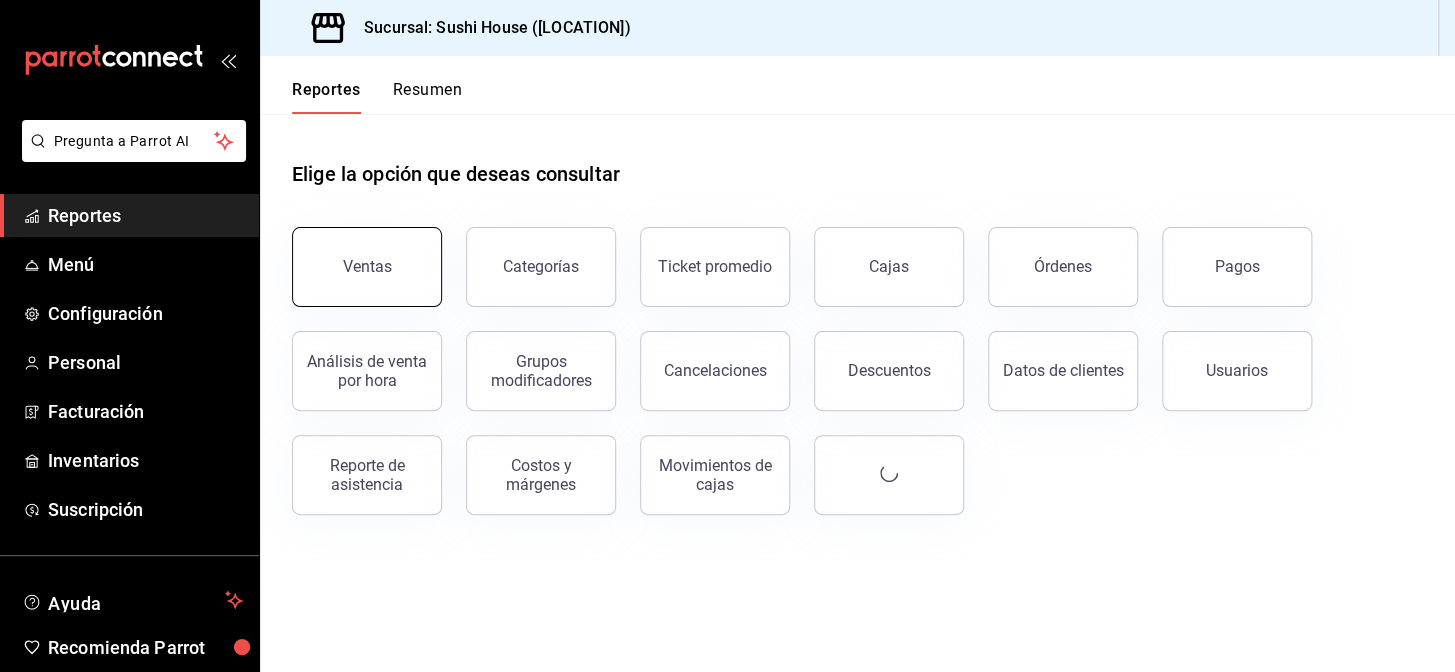 click on "Ventas" at bounding box center (367, 267) 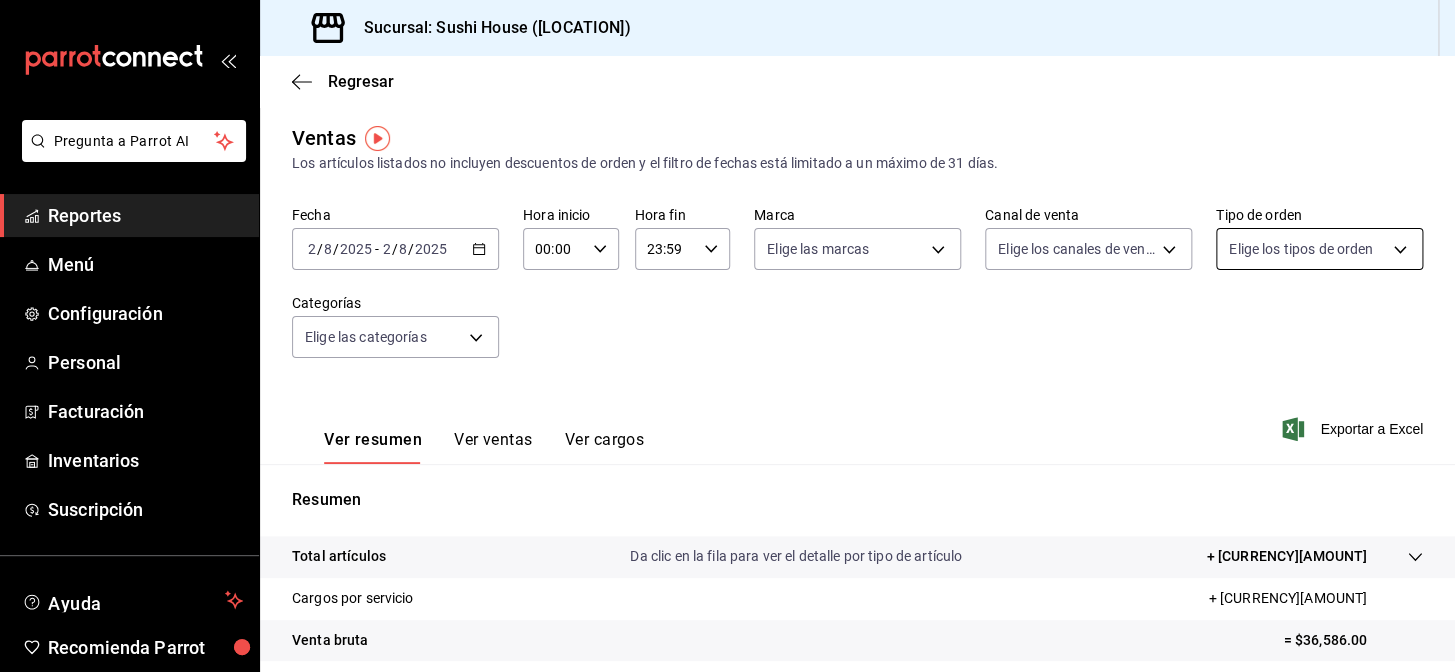 click on "Pregunta a Parrot AI Reportes   Menú   Configuración   Personal   Facturación   Inventarios   Suscripción   Ayuda Recomienda Parrot   [LOCATION] Encargado   Sugerir nueva función   Sucursal: Sushi House ([LOCATION]) Regresar Ventas Los artículos listados no incluyen descuentos de orden y el filtro de fechas está limitado a un máximo de 31 días. Fecha [DATE] [DATE] - [DATE] [DATE] Hora inicio 00:00 Hora inicio Hora fin 23:59 Hora fin Marca Elige las marcas Canal de venta Elige los canales de venta Tipo de orden Elige los tipos de orden Categorías Elige las categorías Ver resumen Ver ventas Ver cargos Exportar a Excel Resumen Total artículos Da clic en la fila para ver el detalle por tipo de artículo + [CURRENCY][AMOUNT] Cargos por servicio + [CURRENCY][AMOUNT] Venta bruta = [CURRENCY][AMOUNT] Descuentos totales - [CURRENCY][AMOUNT] Certificados de regalo - [CURRENCY][AMOUNT] Venta total = [CURRENCY][AMOUNT] Impuestos - [CURRENCY][AMOUNT] Venta neta = [CURRENCY][AMOUNT] Pregunta a Parrot AI Reportes   Menú   Configuración   Personal   Facturación" at bounding box center [727, 336] 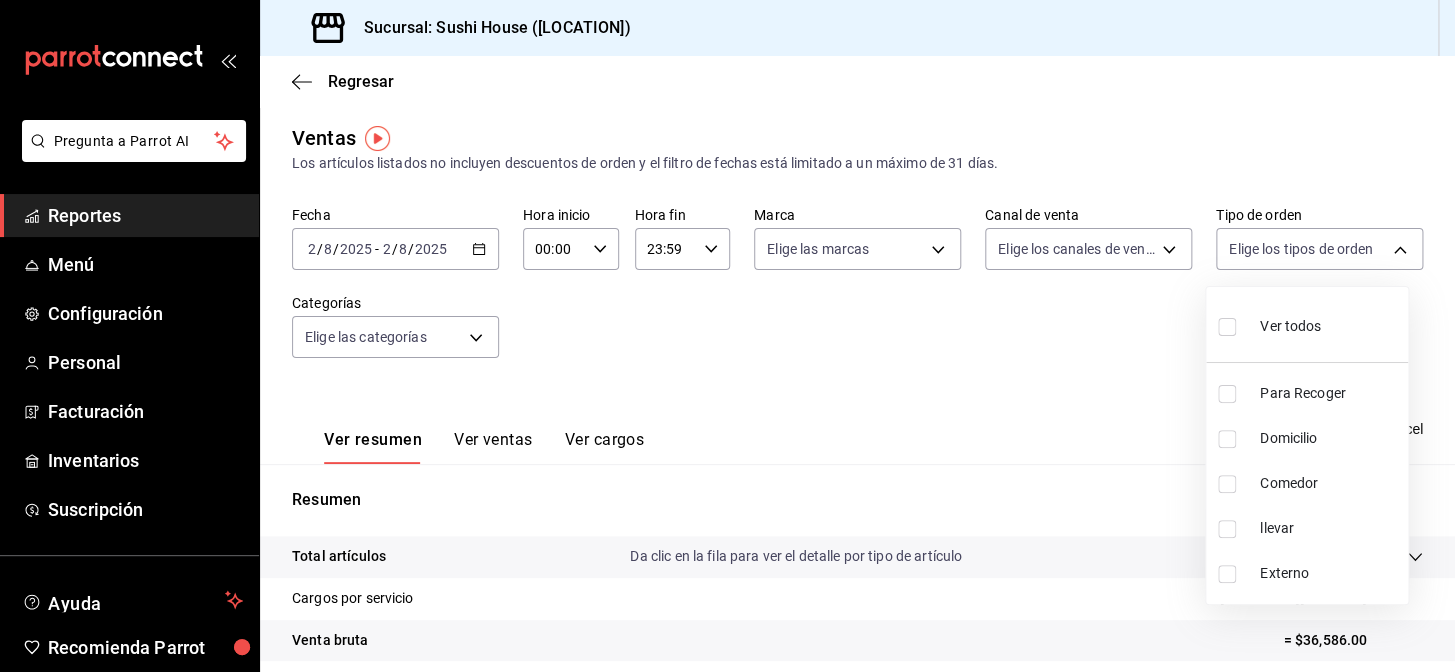 click at bounding box center (1227, 394) 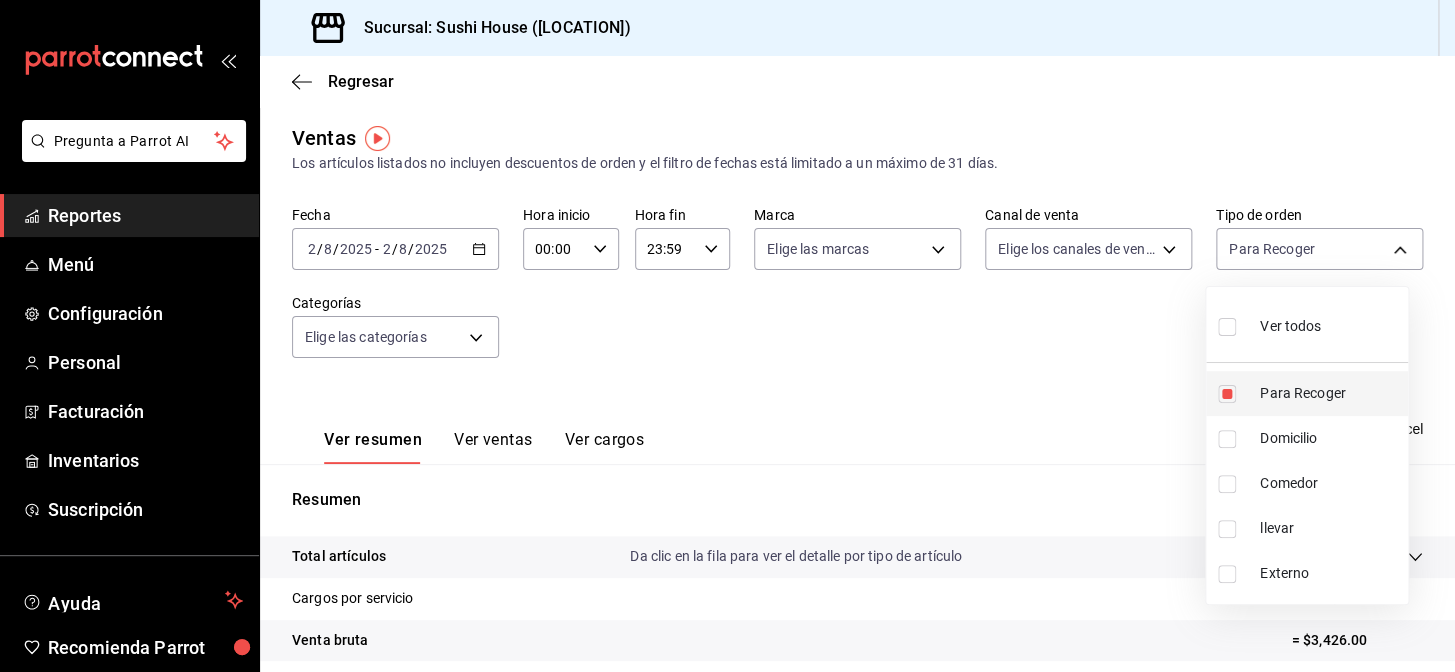 click at bounding box center [1227, 394] 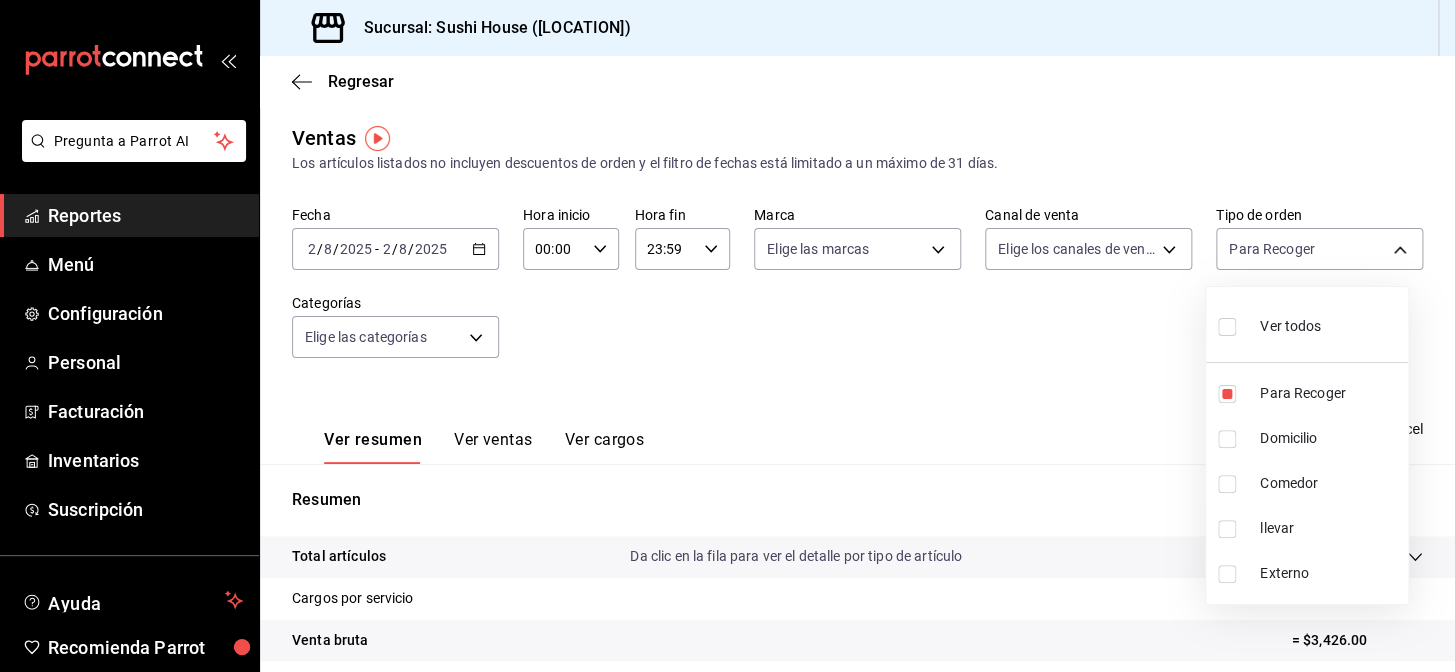 type 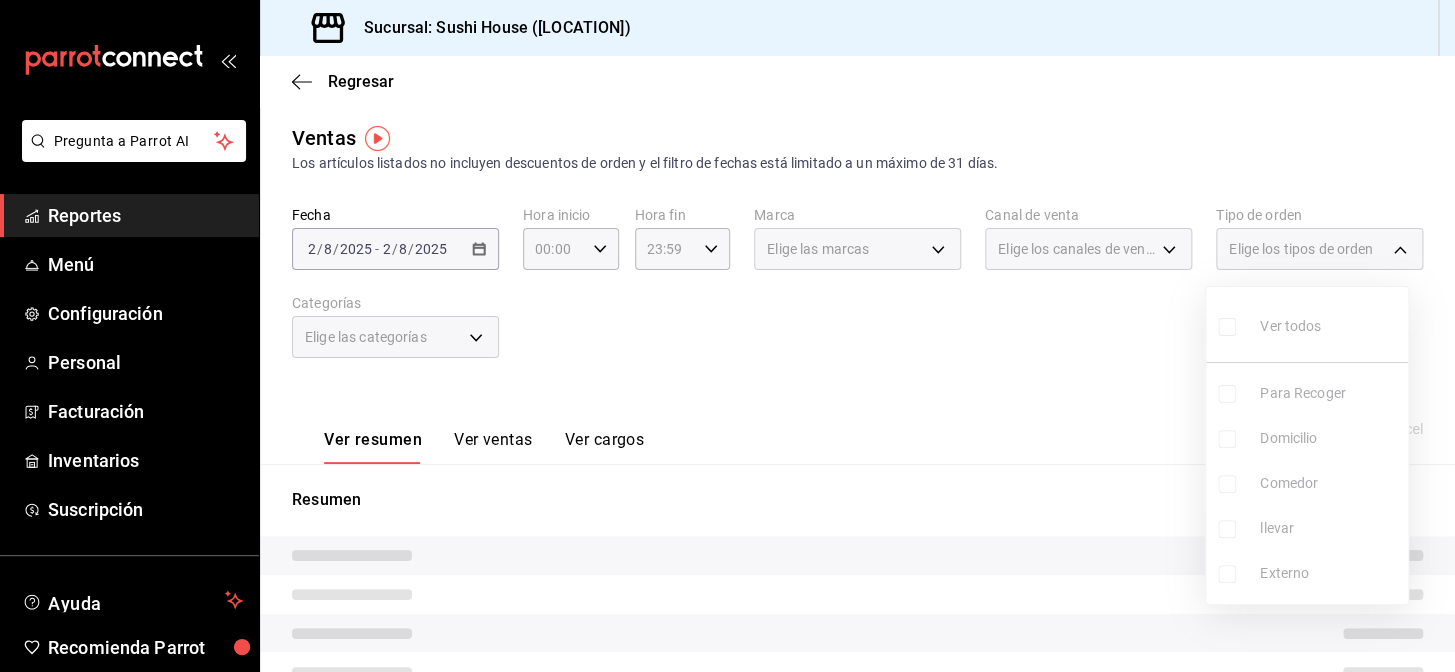 drag, startPoint x: 860, startPoint y: 376, endPoint x: 760, endPoint y: 337, distance: 107.33592 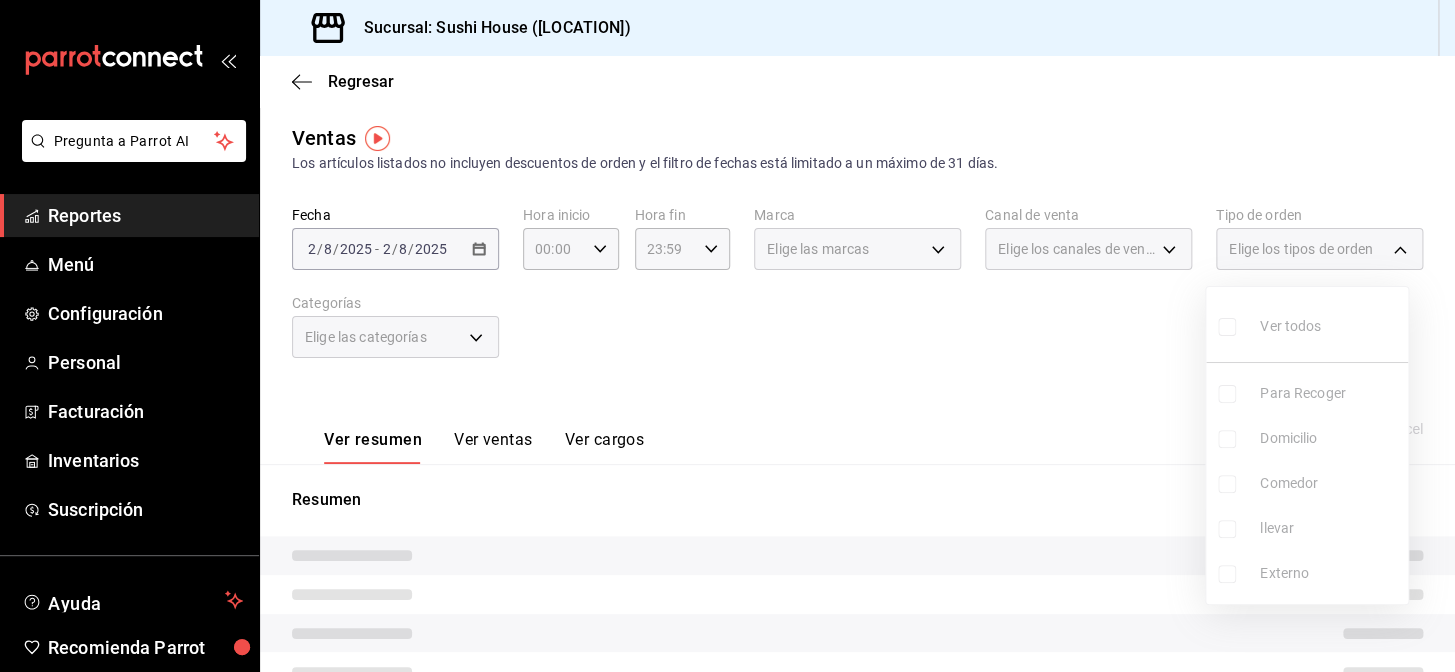 click at bounding box center [727, 336] 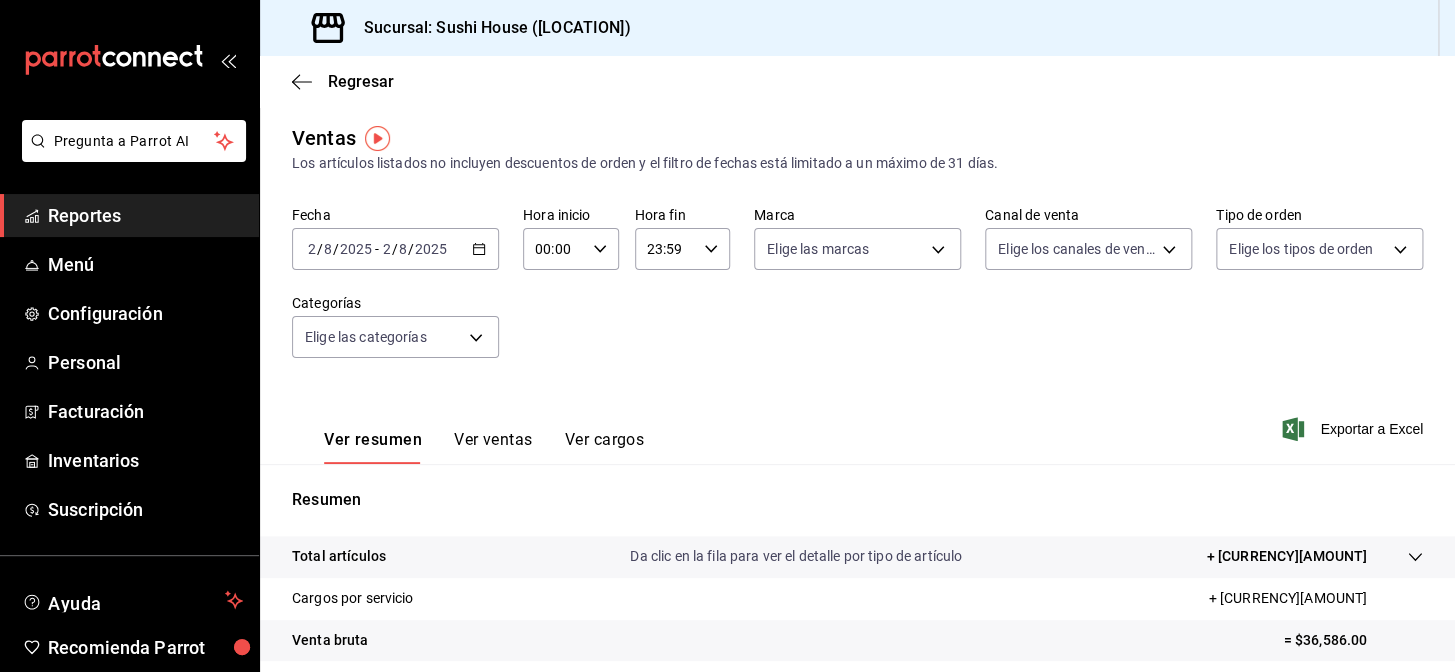 click on "Reportes" at bounding box center (145, 215) 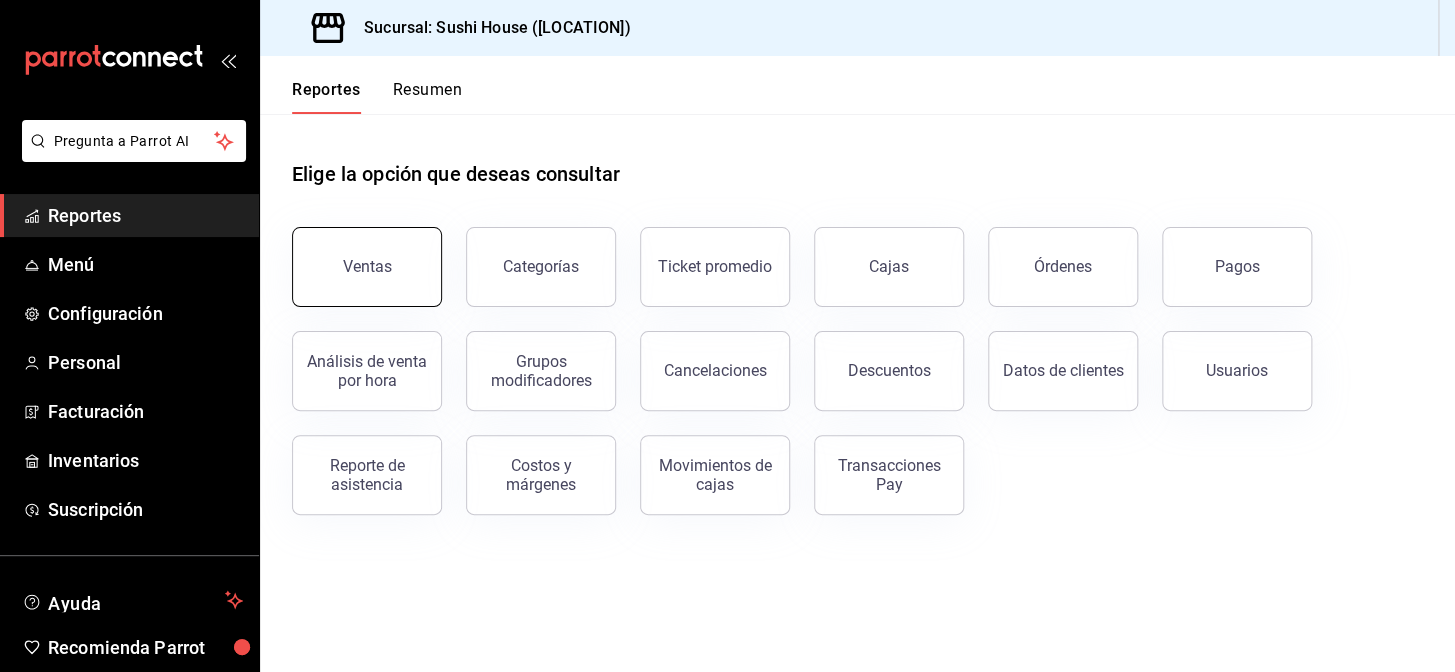 click on "Ventas" at bounding box center (367, 267) 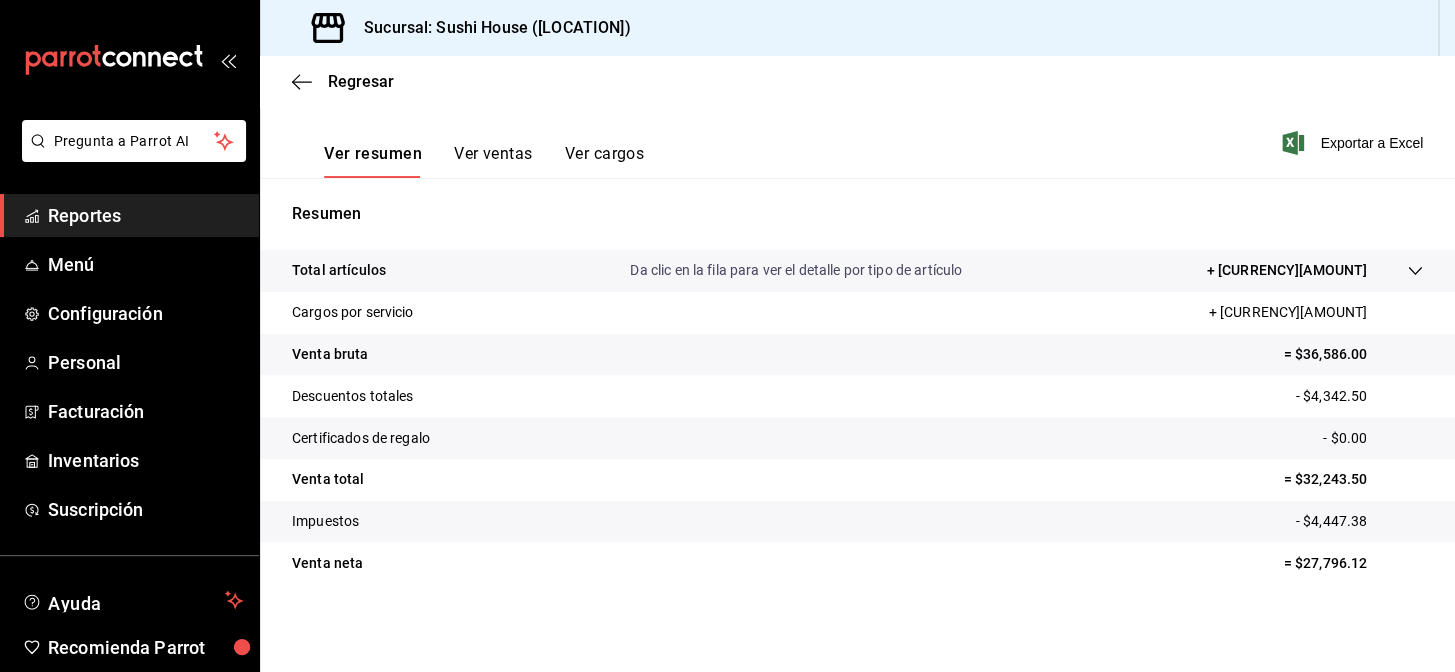 scroll, scrollTop: 0, scrollLeft: 0, axis: both 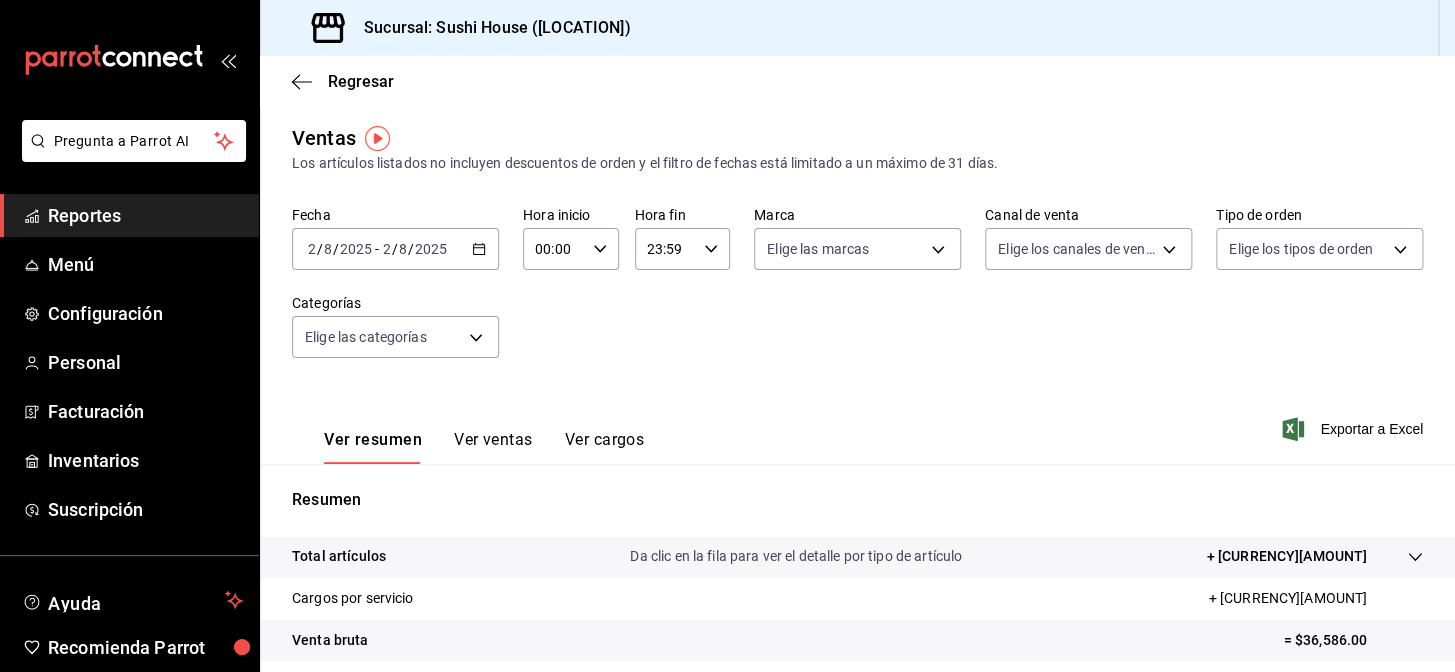 click on "Reportes" at bounding box center (145, 215) 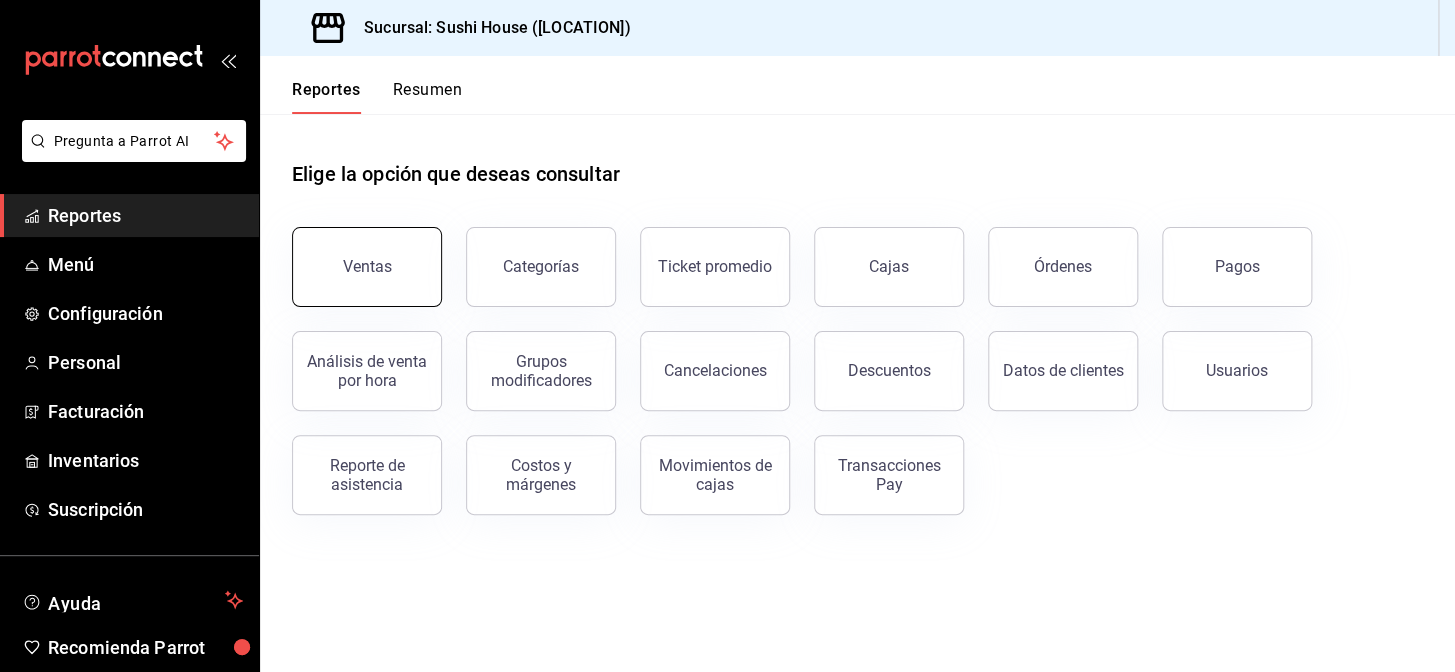 click on "Ventas" at bounding box center (367, 267) 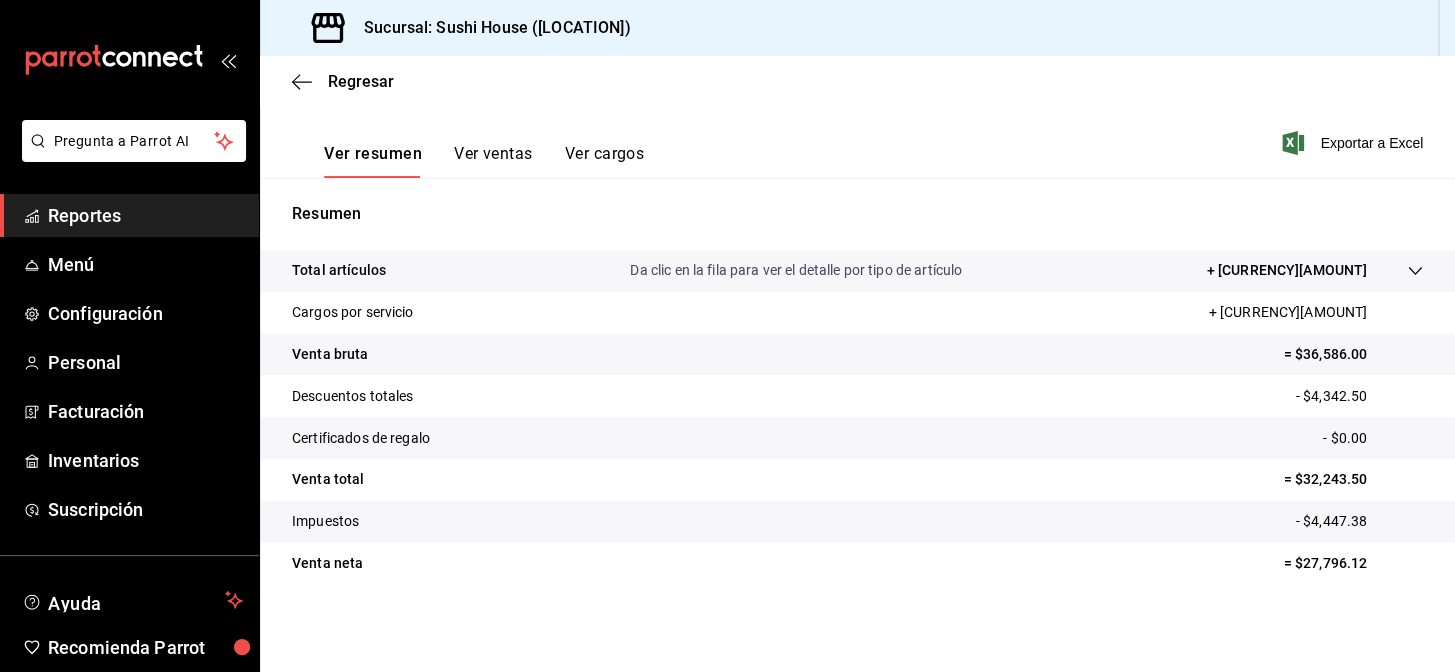 scroll, scrollTop: 274, scrollLeft: 0, axis: vertical 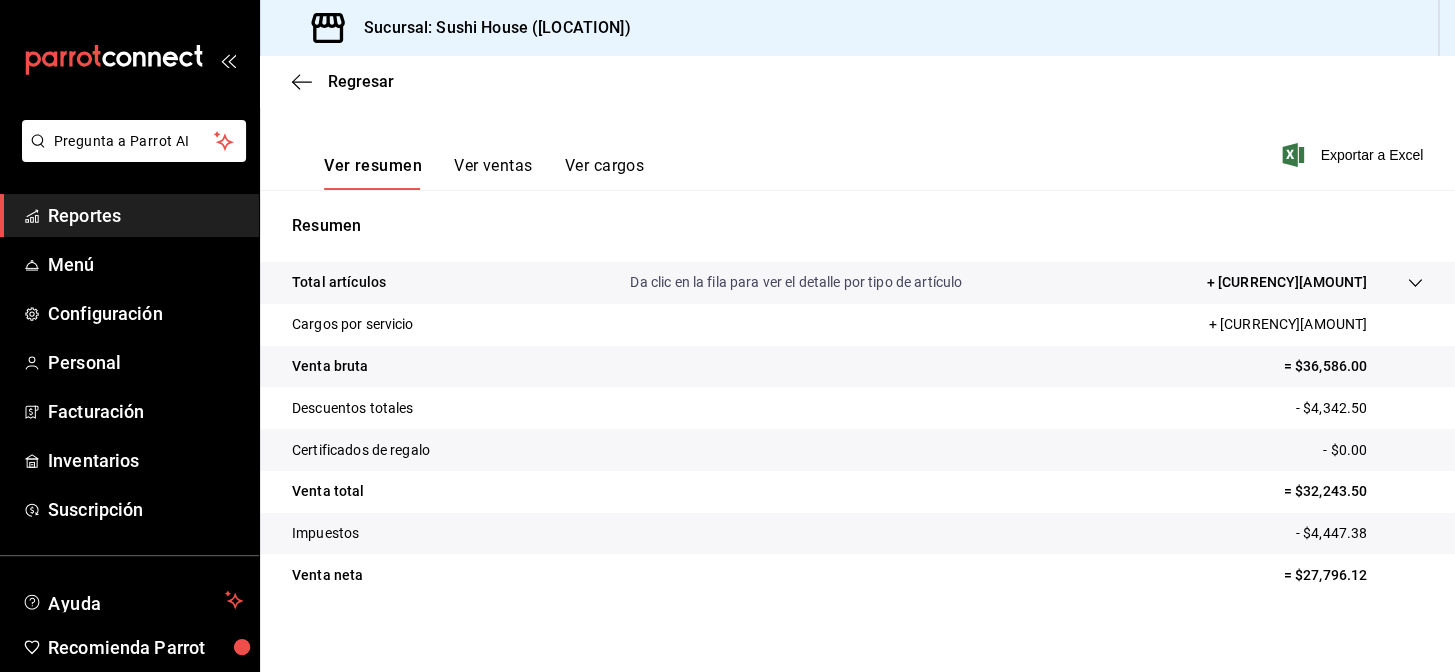 click on "Reportes" at bounding box center [129, 215] 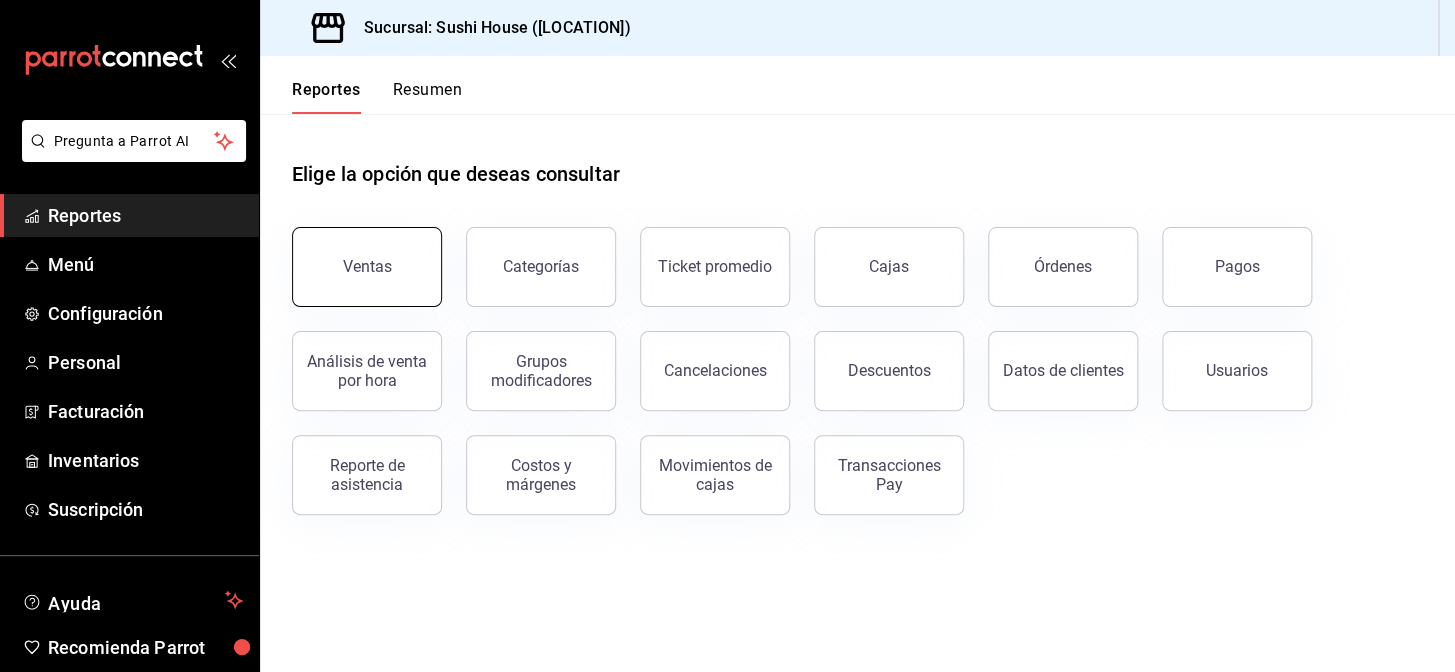 click on "Ventas" at bounding box center [367, 267] 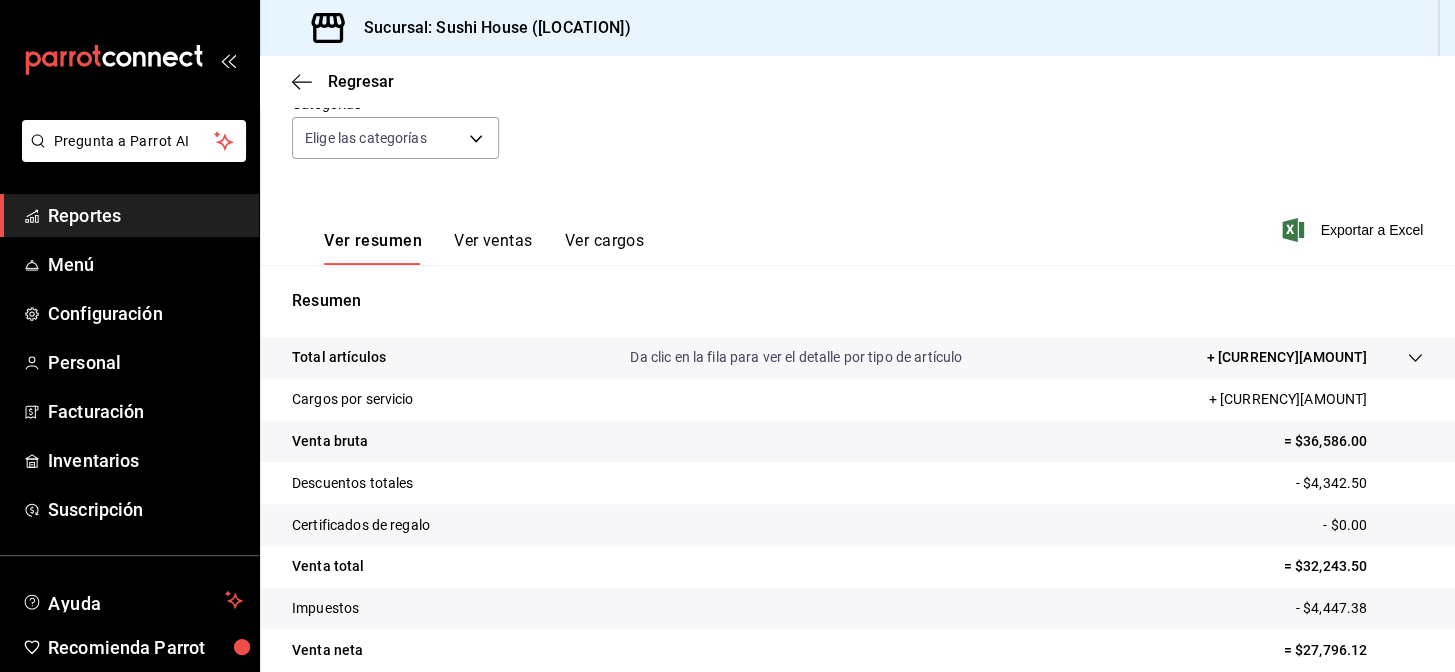 scroll, scrollTop: 286, scrollLeft: 0, axis: vertical 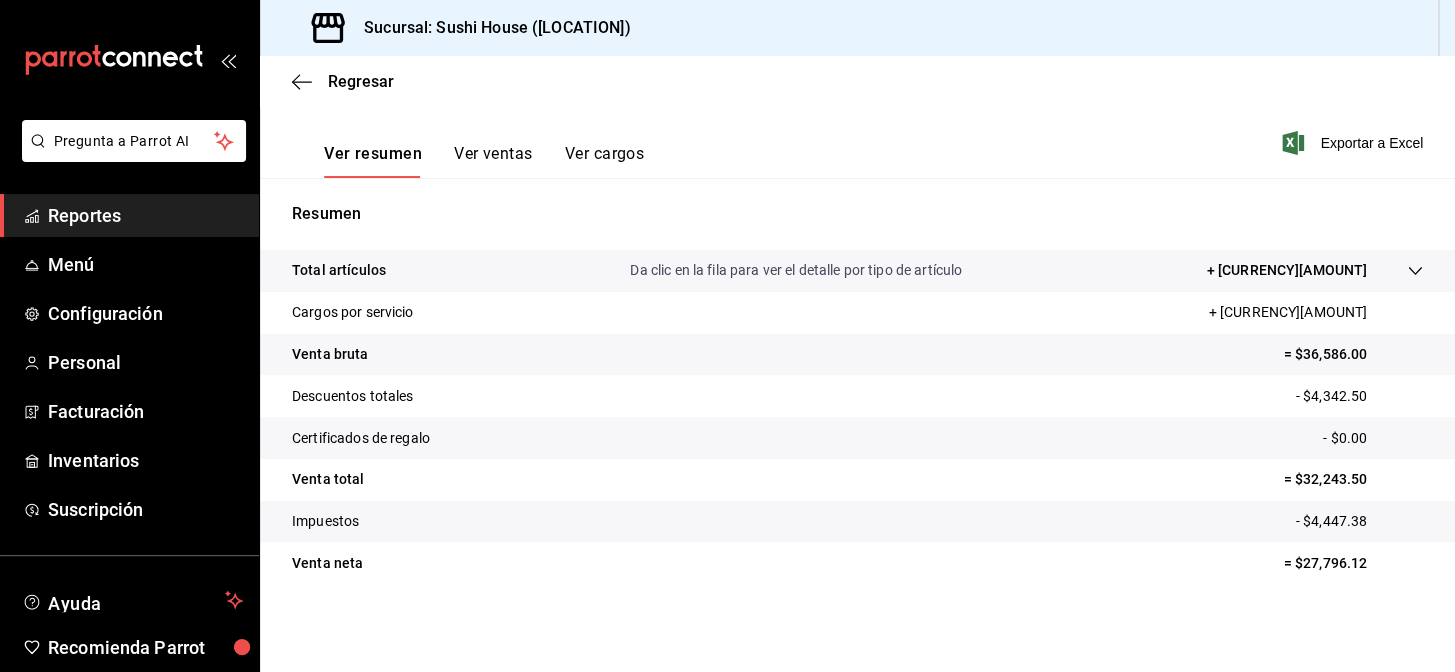 click on "Reportes" at bounding box center [145, 215] 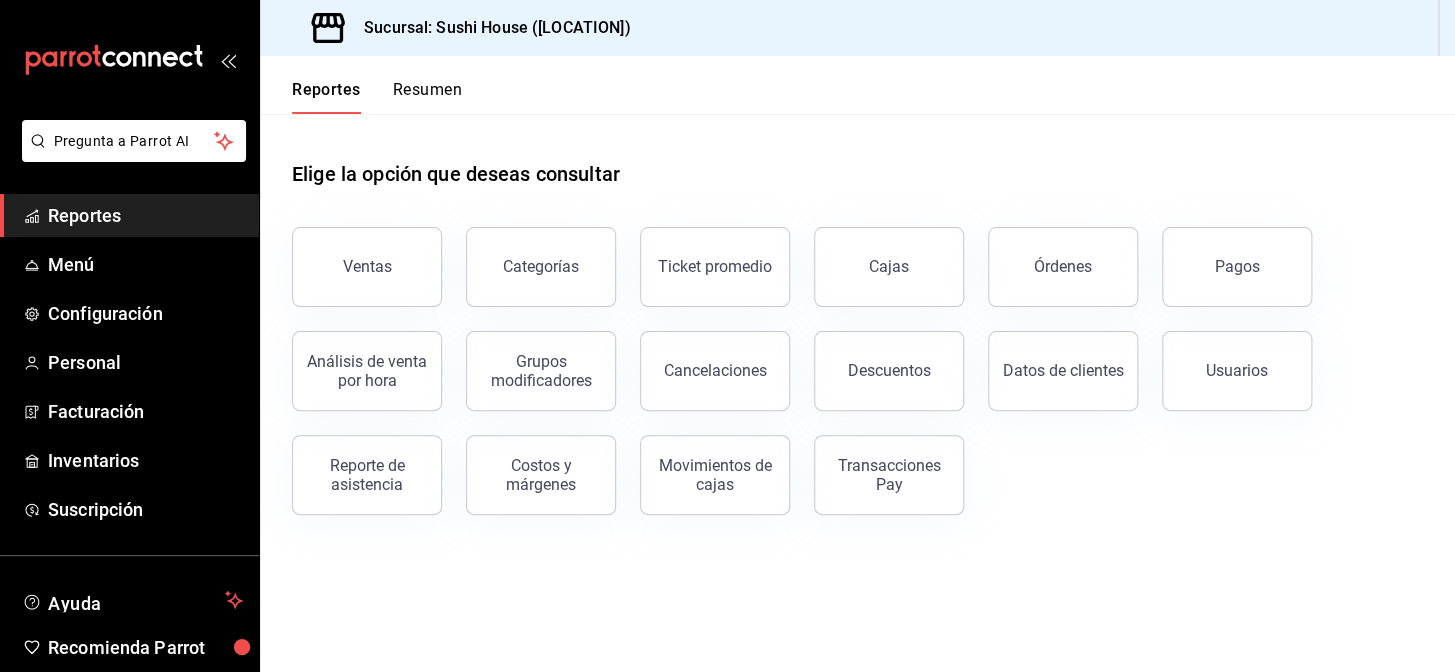 click on "Resumen" at bounding box center (427, 97) 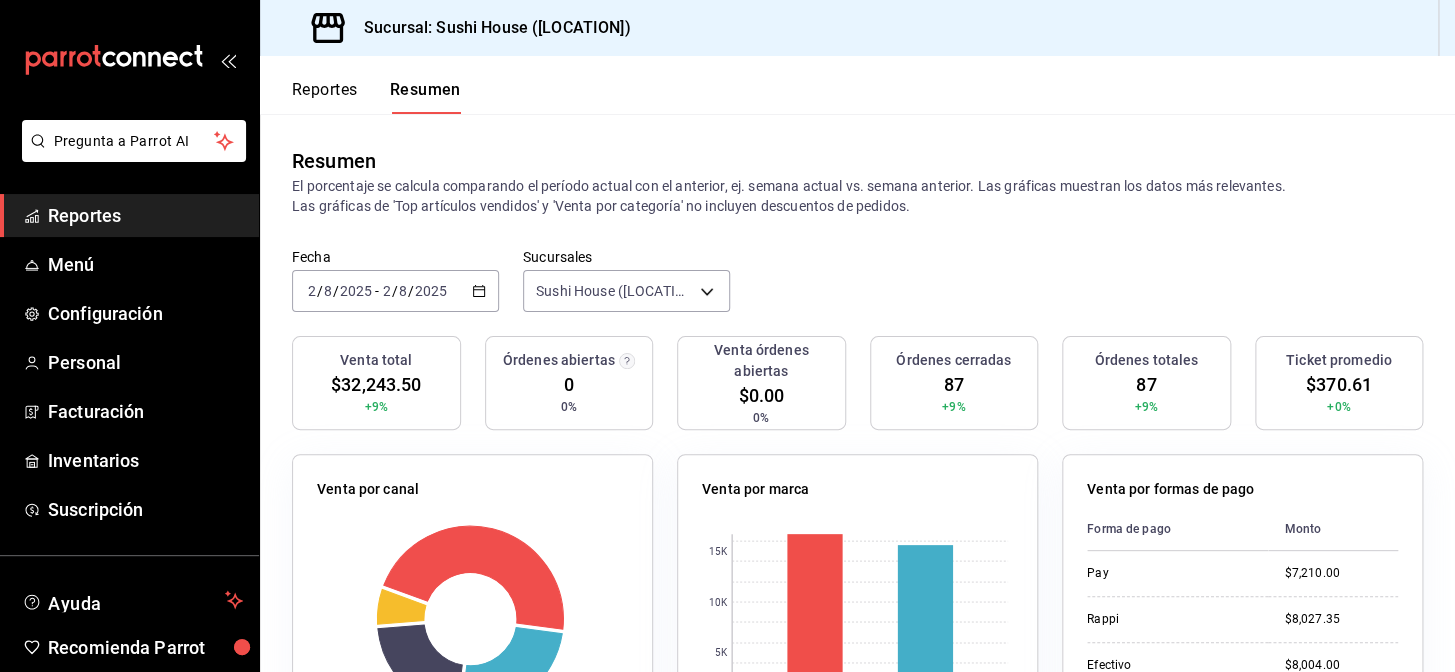 click on "Reportes" at bounding box center (145, 215) 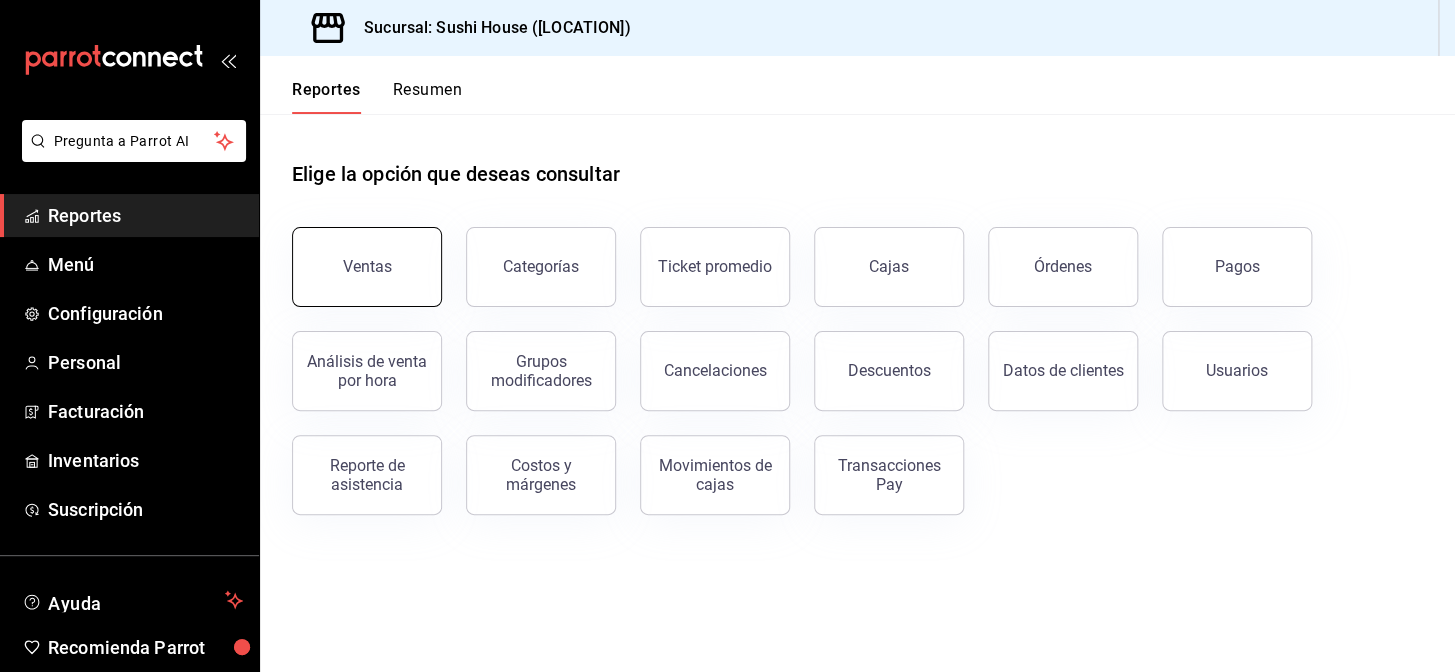 click on "Ventas" at bounding box center (367, 267) 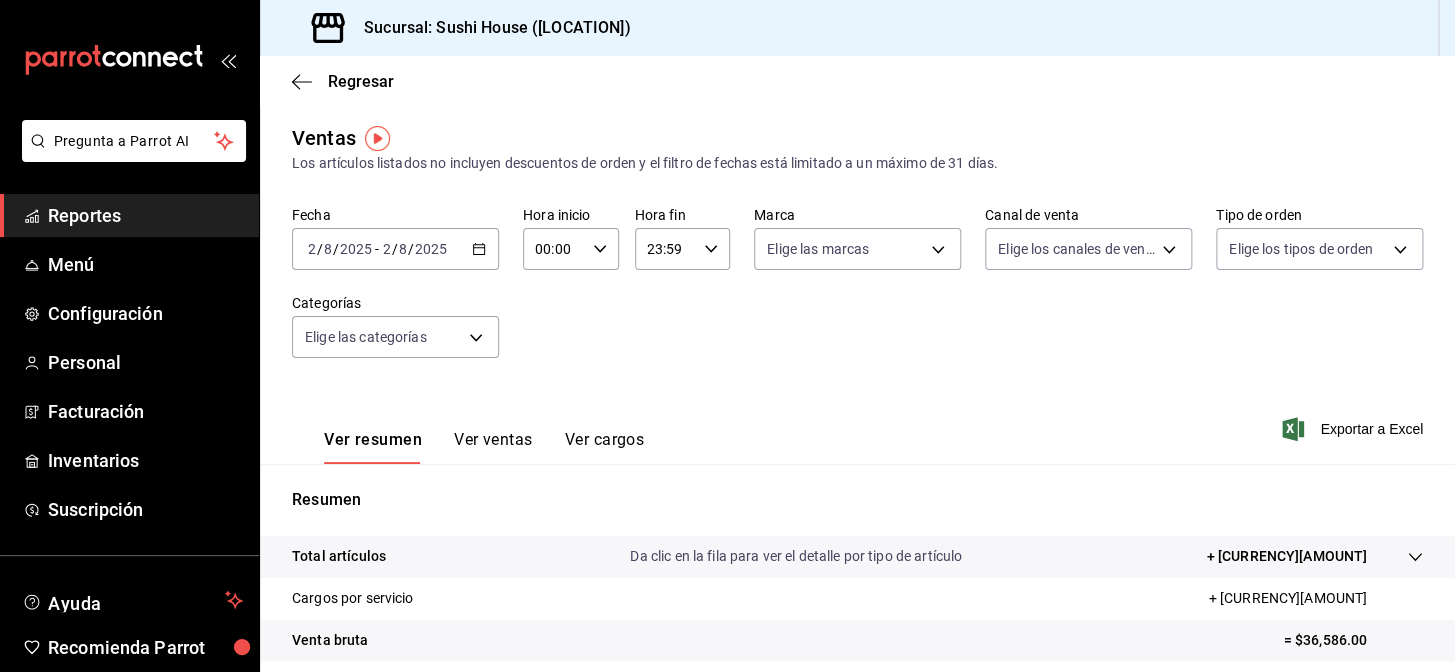 click on "Reportes" at bounding box center [129, 215] 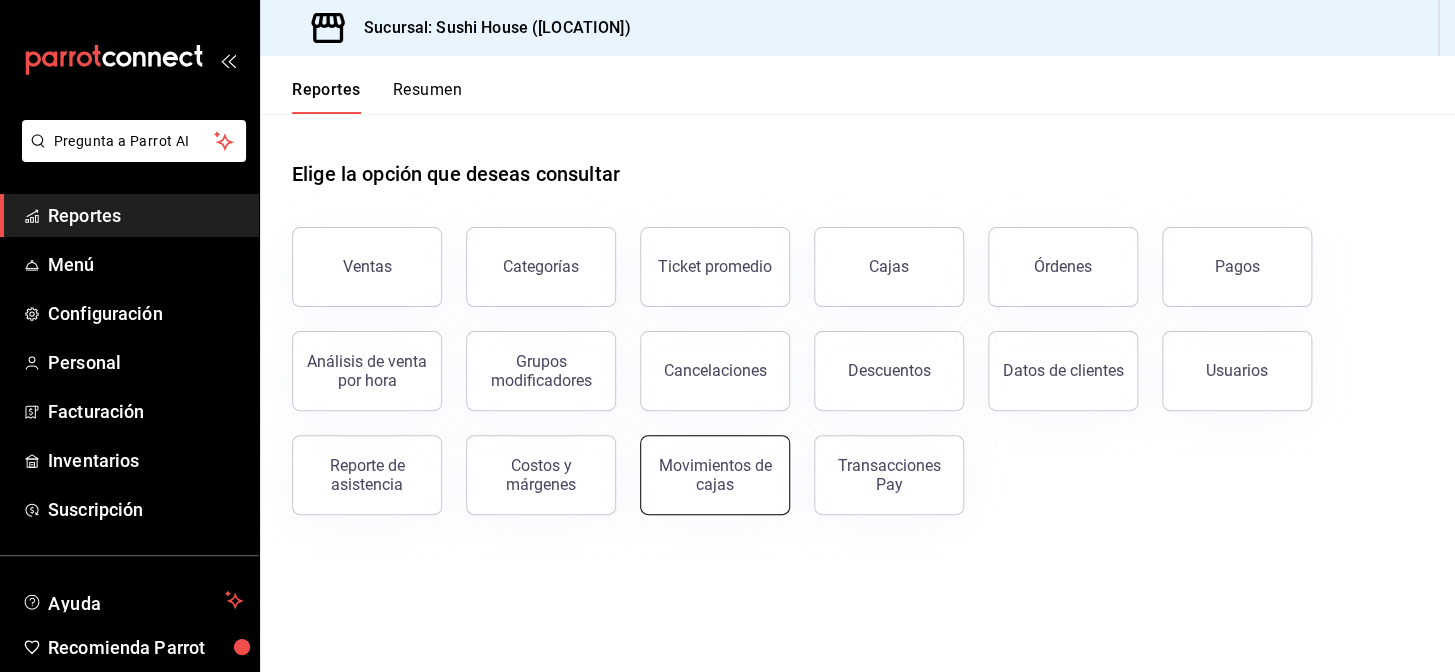 click on "Movimientos de cajas" at bounding box center (715, 475) 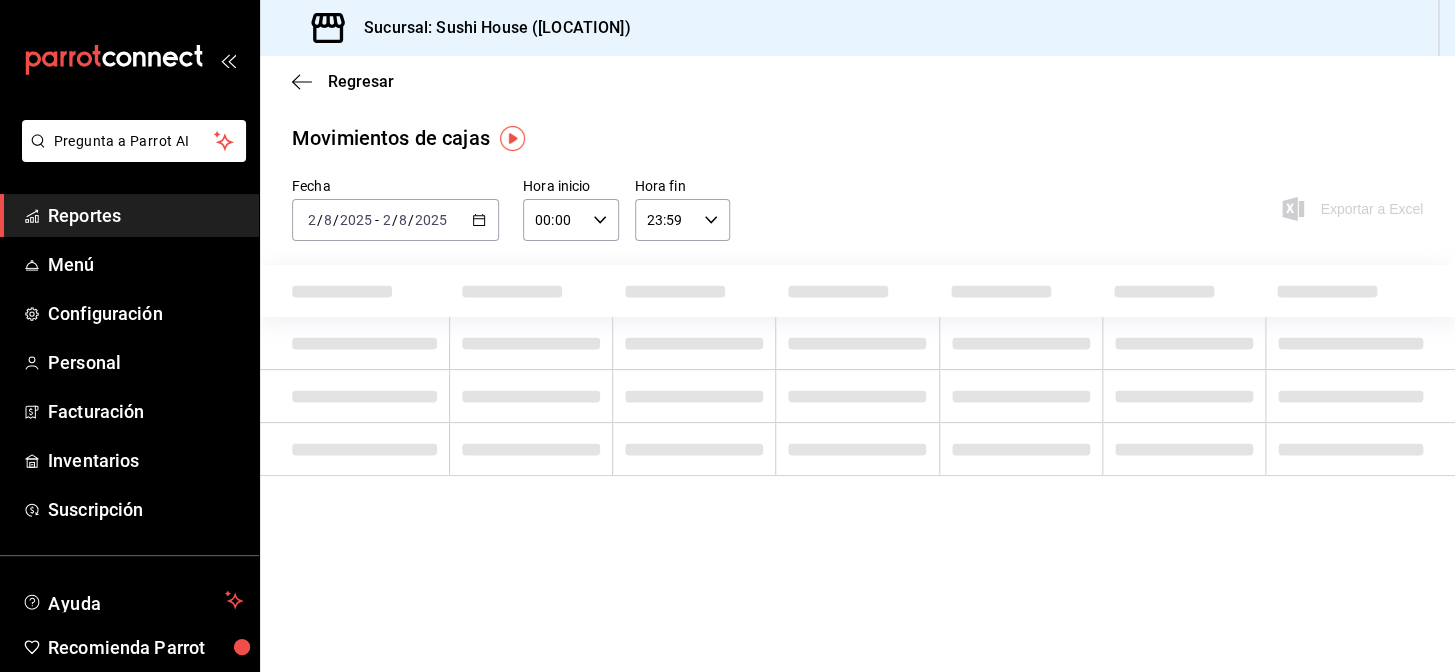 click on "2025-08-02 2 / 8 / 2025 - 2025-08-02 2 / 8 / 2025" at bounding box center [395, 220] 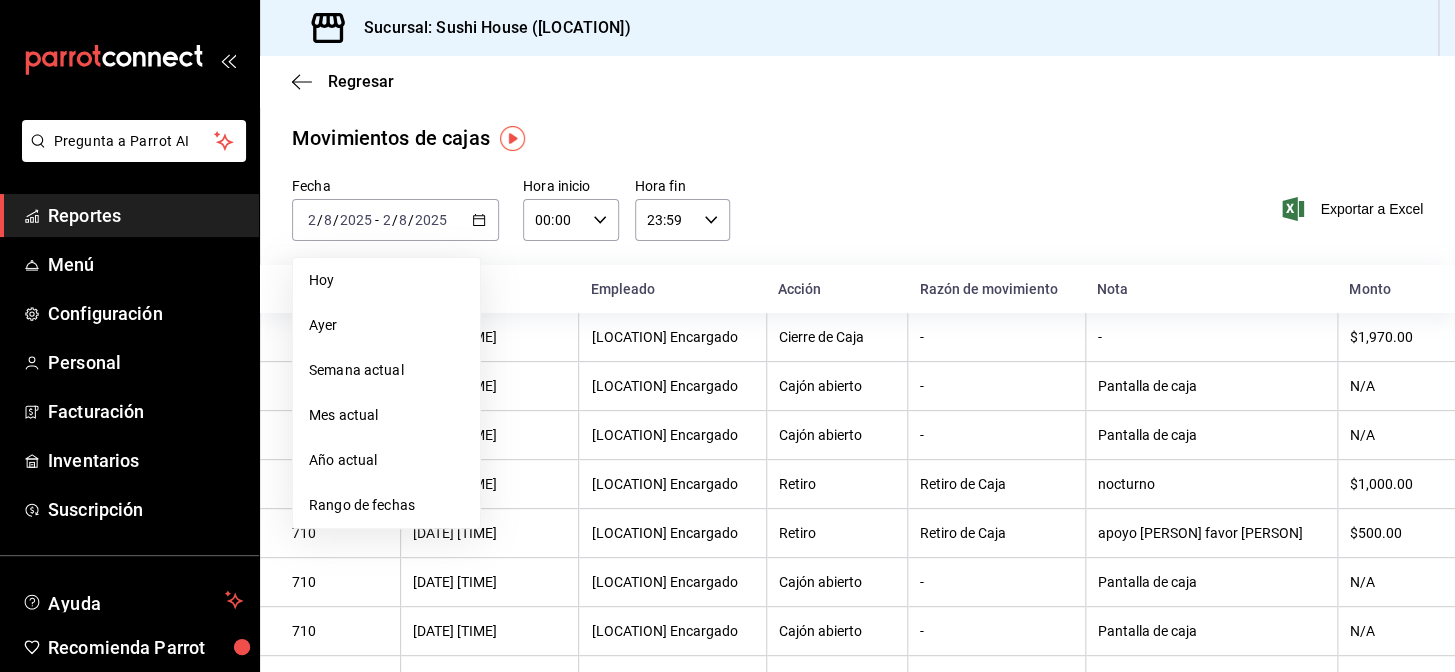 click on "Ayer" at bounding box center (386, 325) 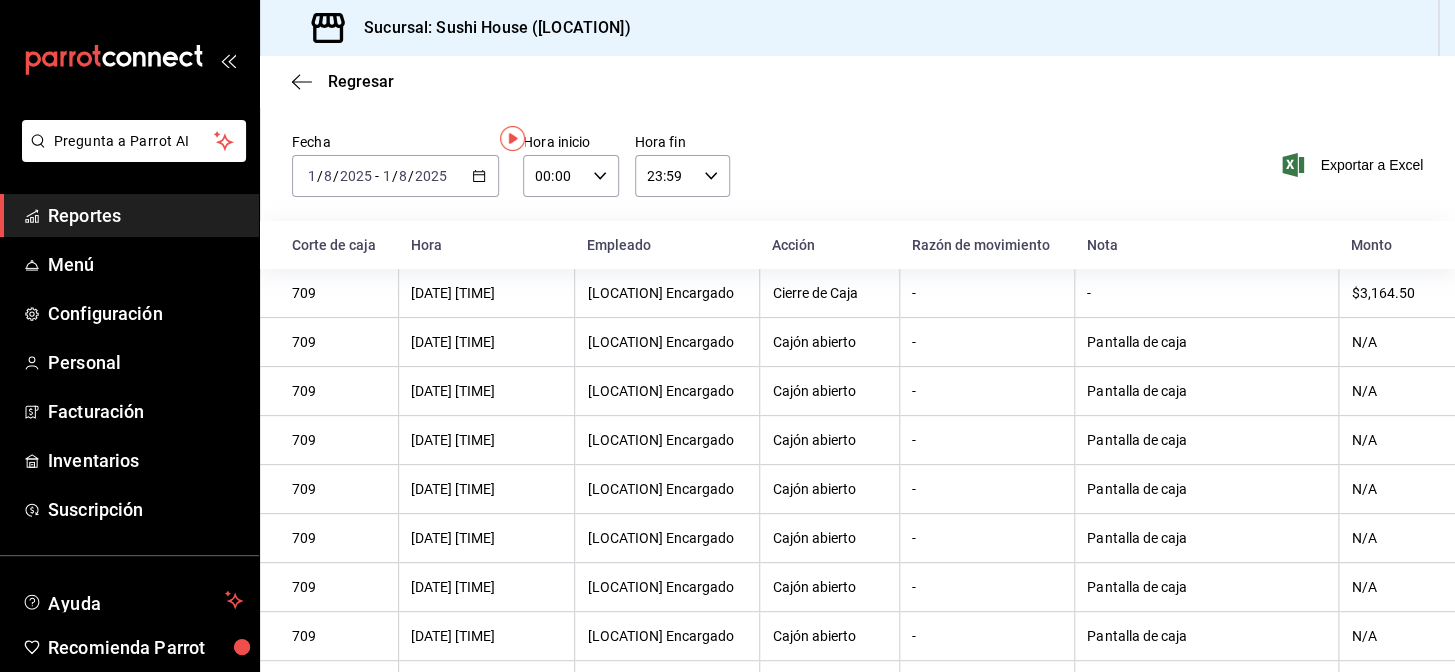 scroll, scrollTop: 0, scrollLeft: 0, axis: both 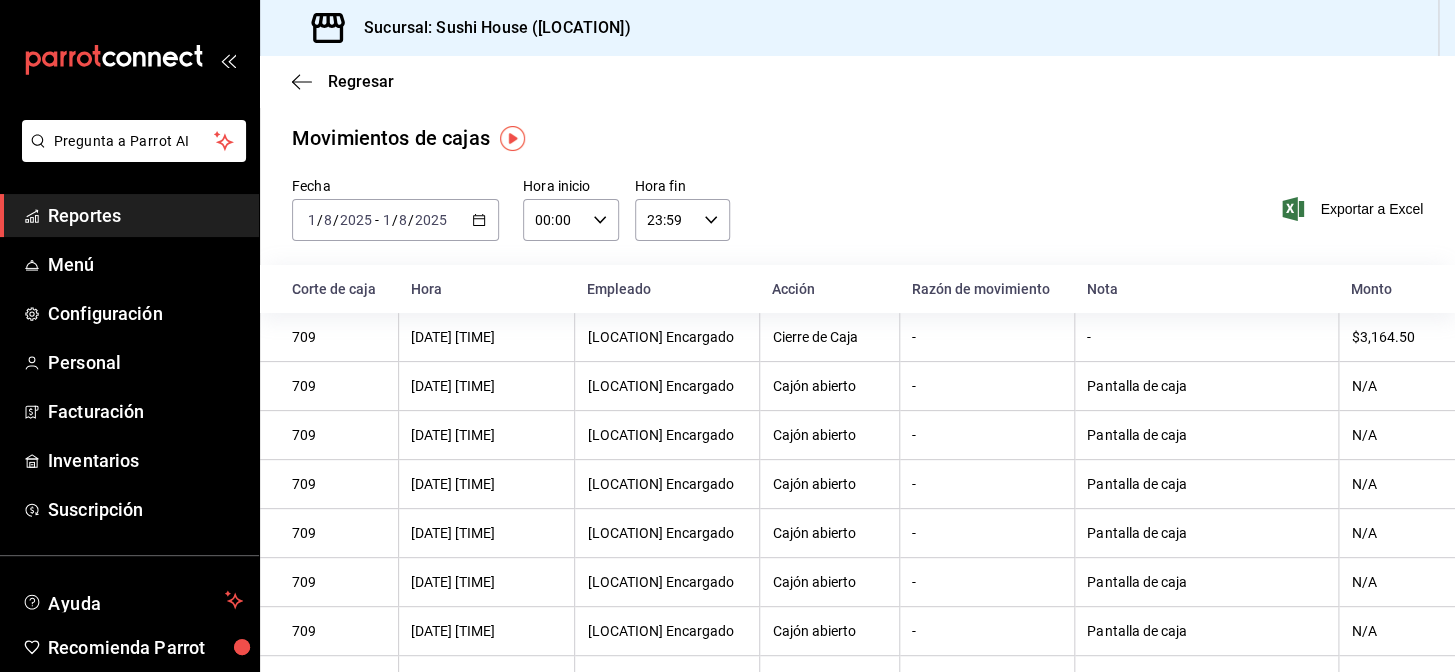 click 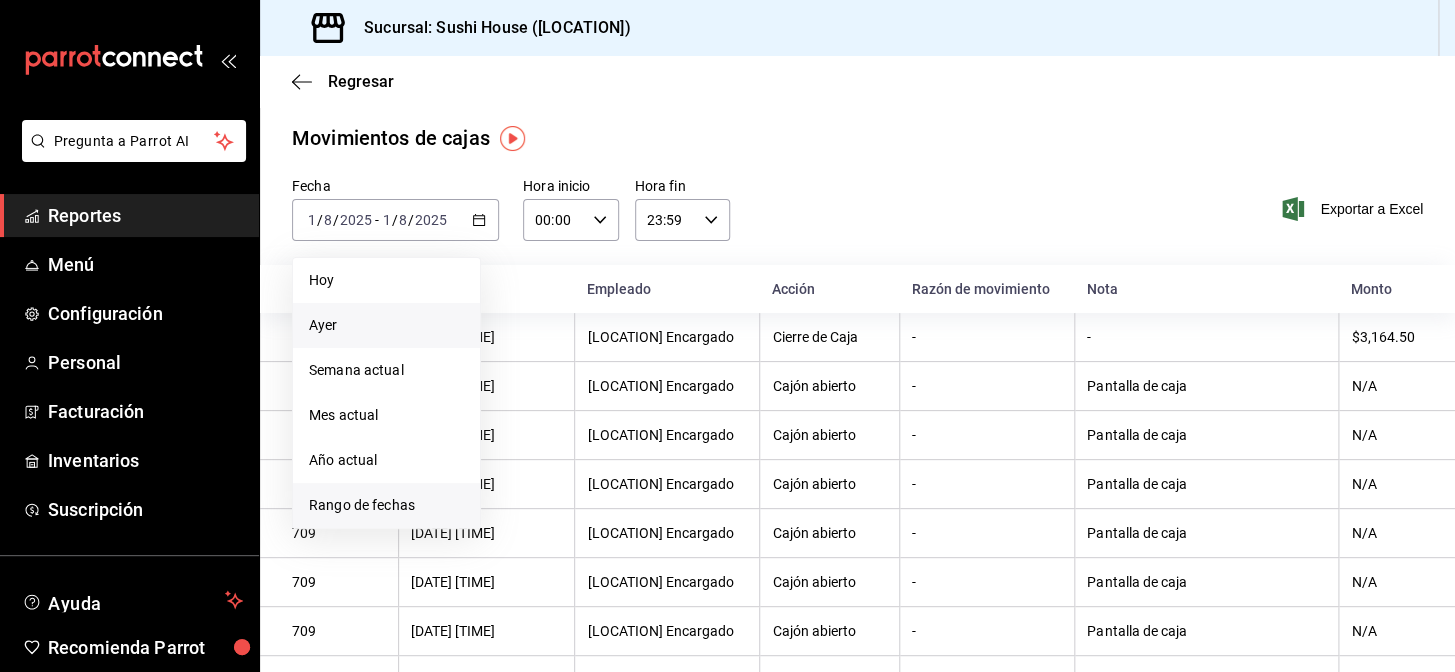 click on "Rango de fechas" at bounding box center (386, 505) 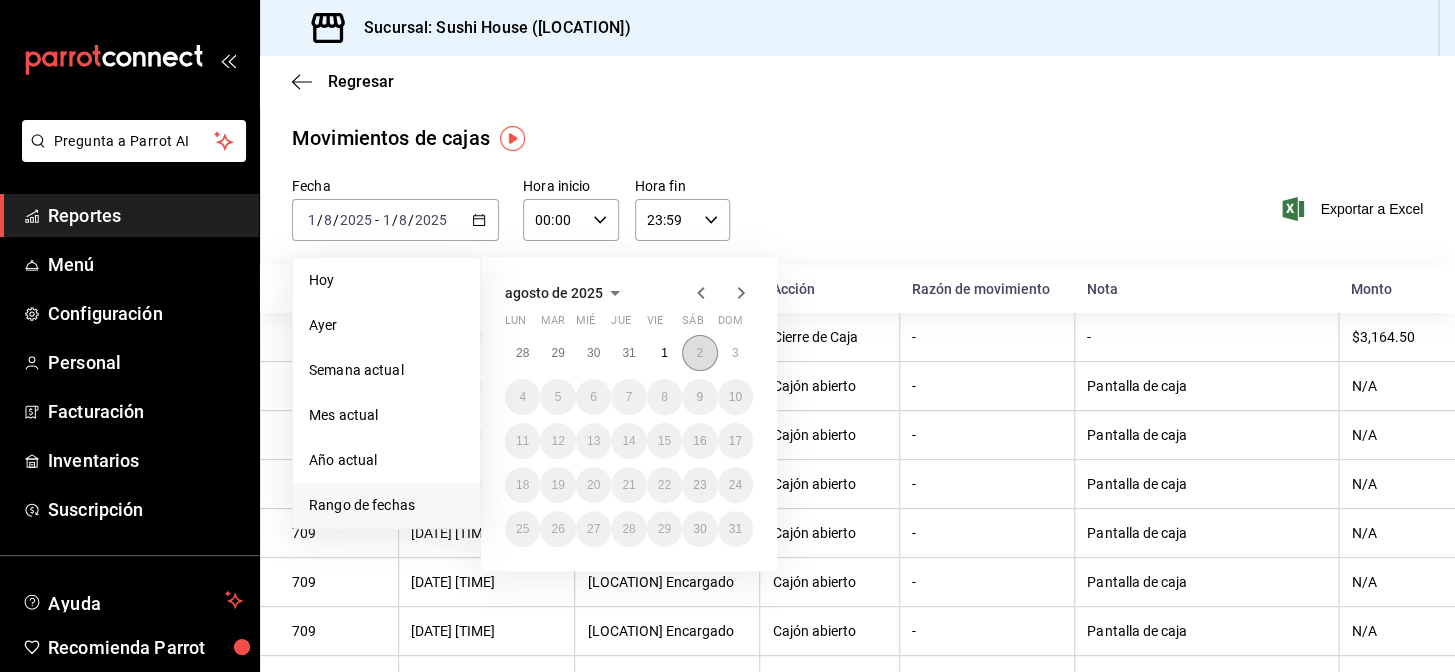 click on "2" at bounding box center (699, 353) 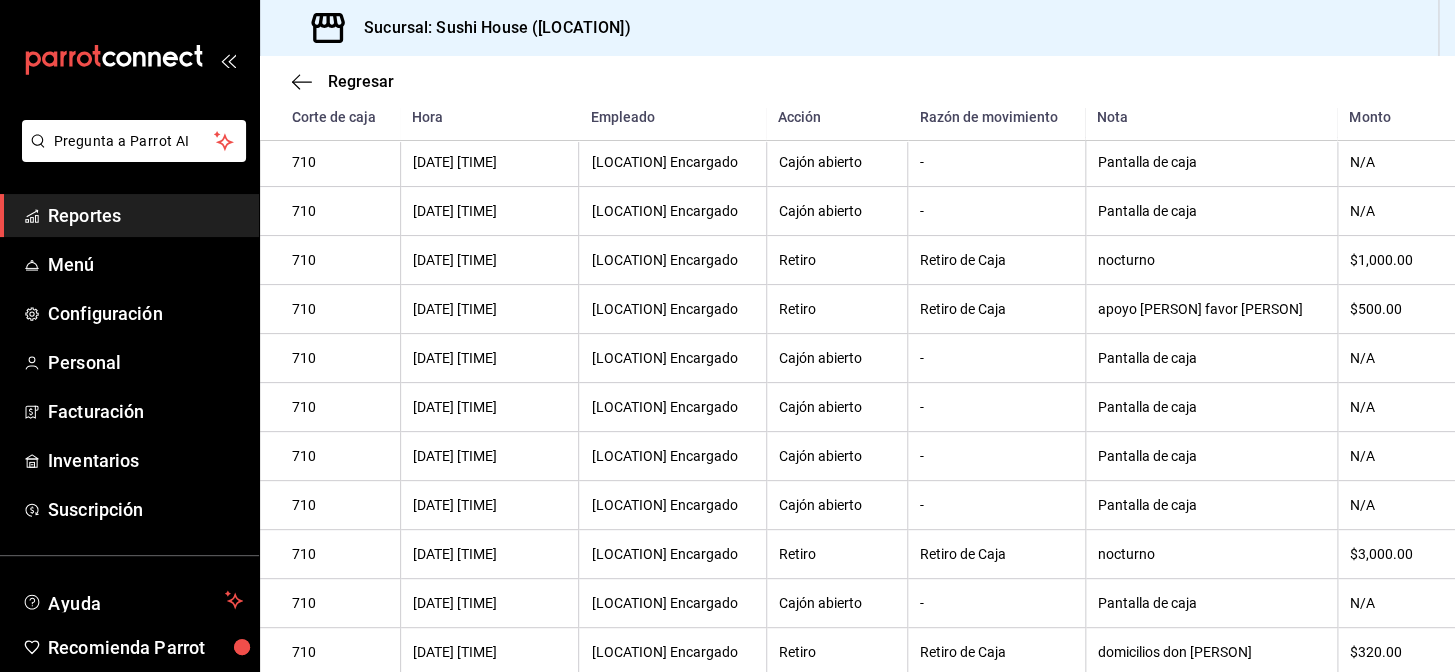 scroll, scrollTop: 0, scrollLeft: 0, axis: both 